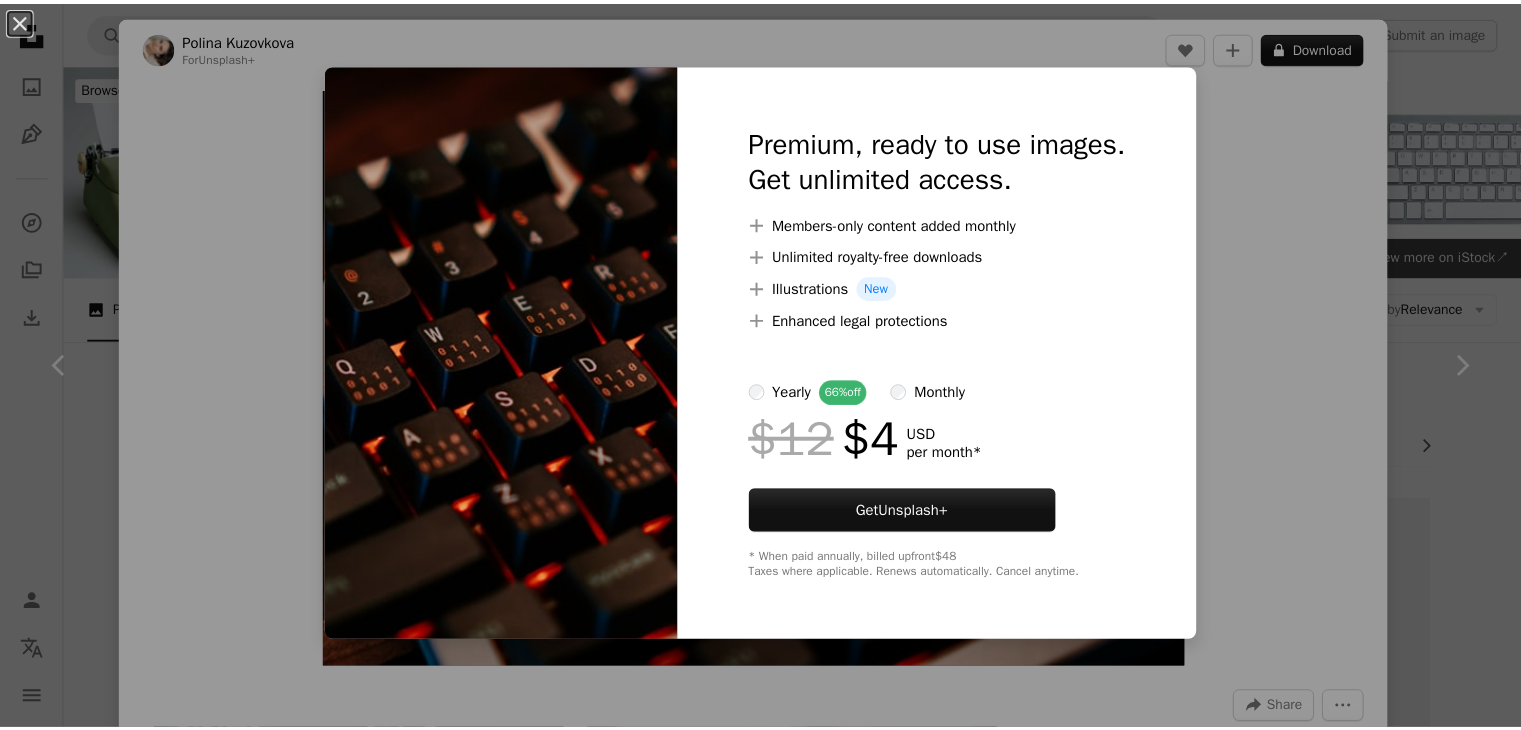 scroll, scrollTop: 600, scrollLeft: 0, axis: vertical 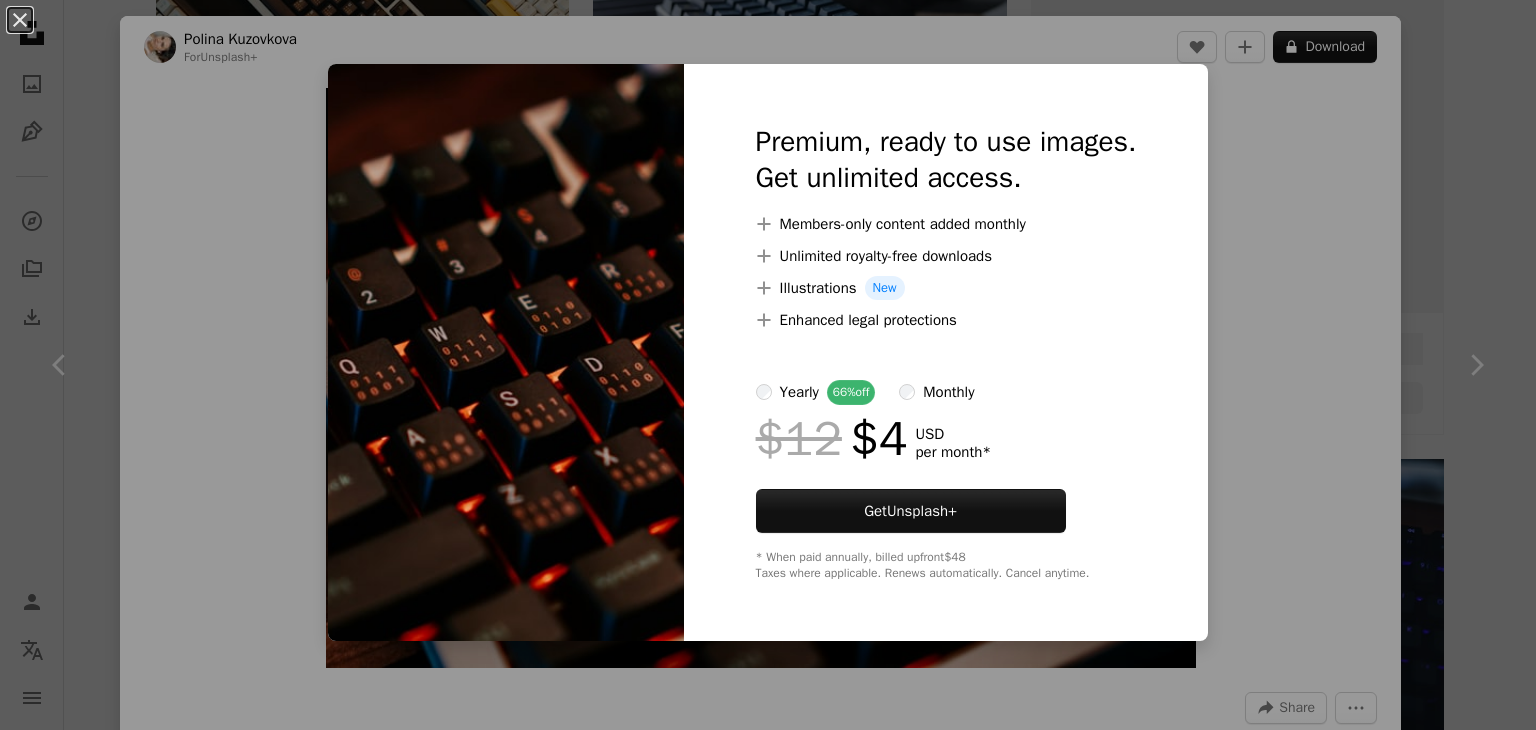 click on "An X shape Premium, ready to use images. Get unlimited access. A plus sign Members-only content added monthly A plus sign Unlimited royalty-free downloads A plus sign Illustrations  New A plus sign Enhanced legal protections yearly 66%  off monthly $12   $4 USD per month * Get  Unsplash+ * When paid annually, billed upfront  $48 Taxes where applicable. Renews automatically. Cancel anytime." at bounding box center [768, 365] 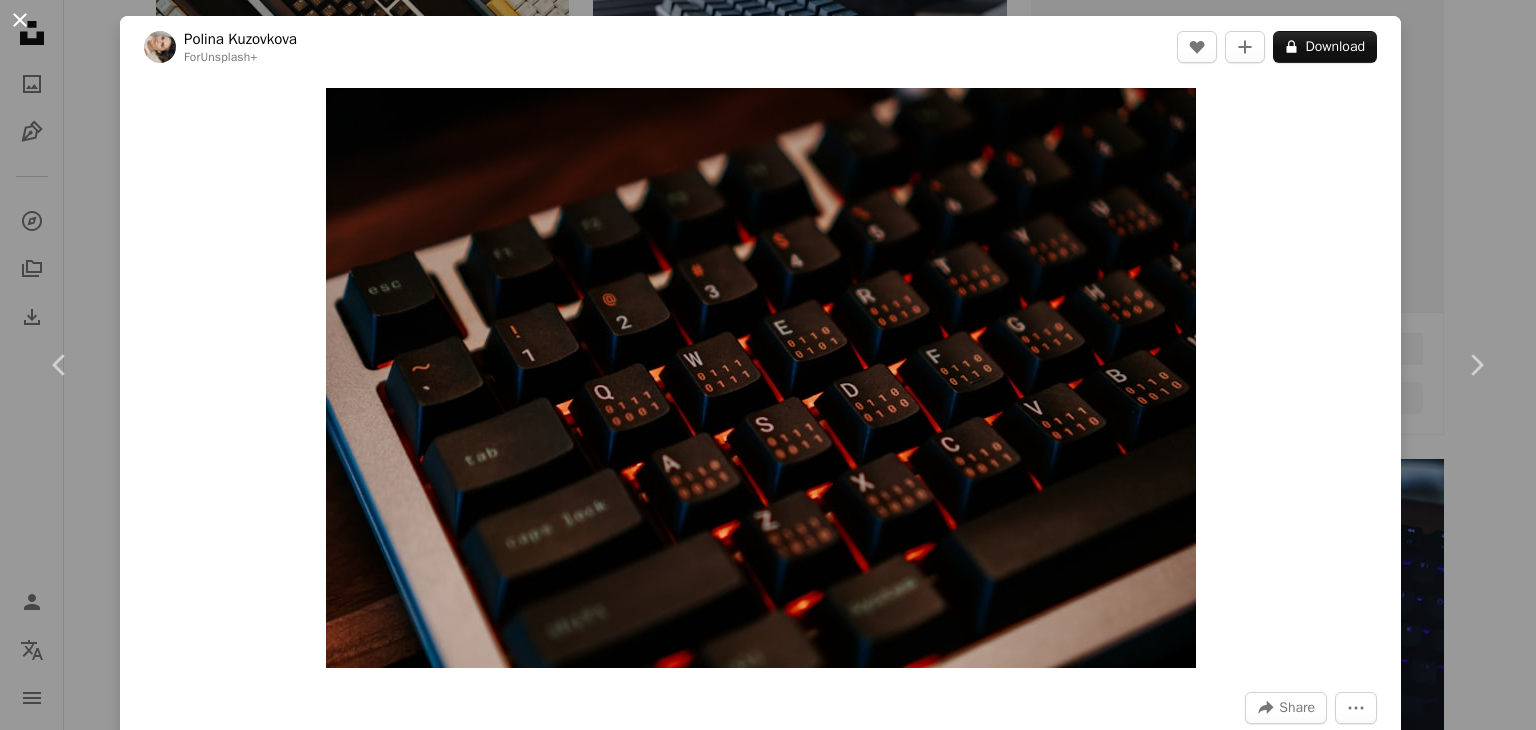 click on "An X shape" at bounding box center (20, 20) 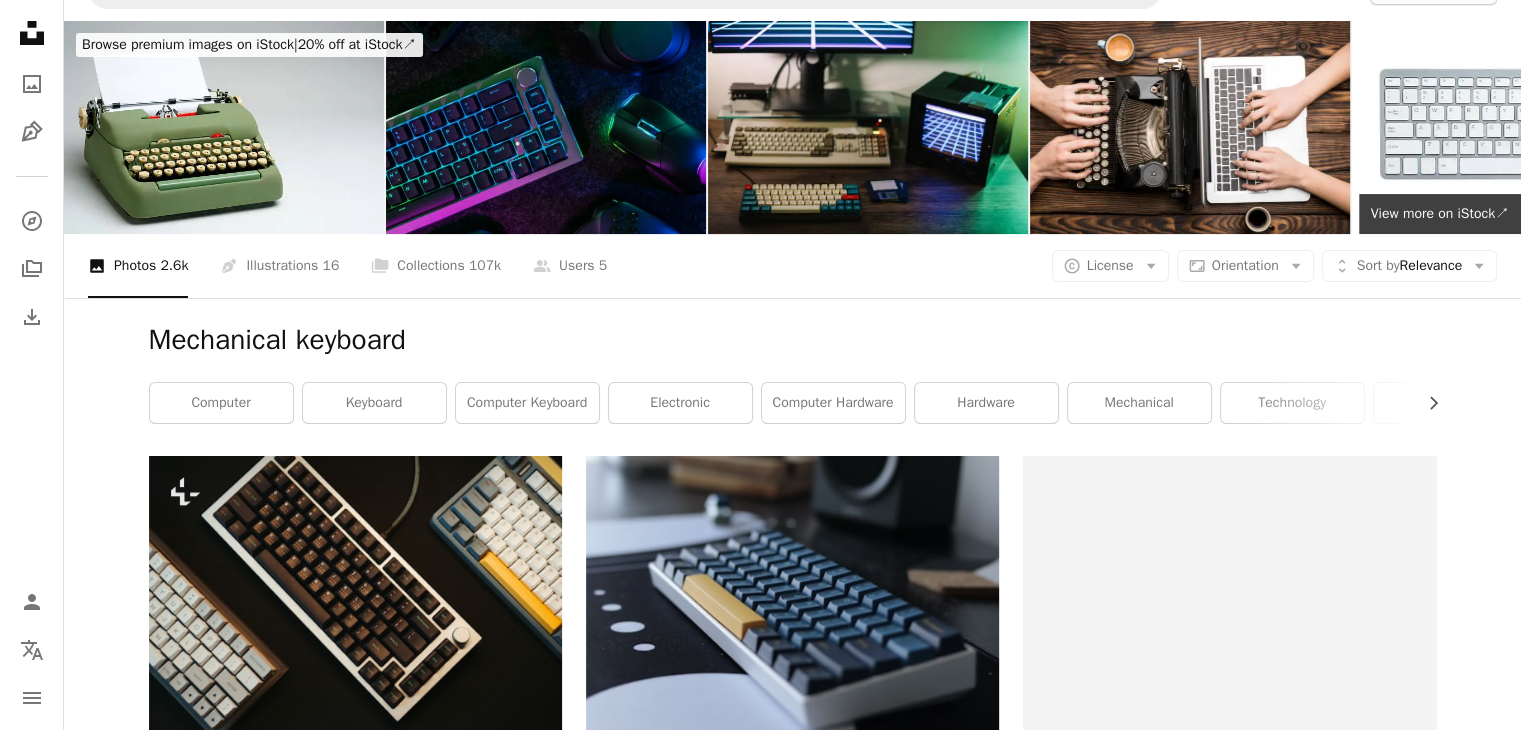scroll, scrollTop: 0, scrollLeft: 0, axis: both 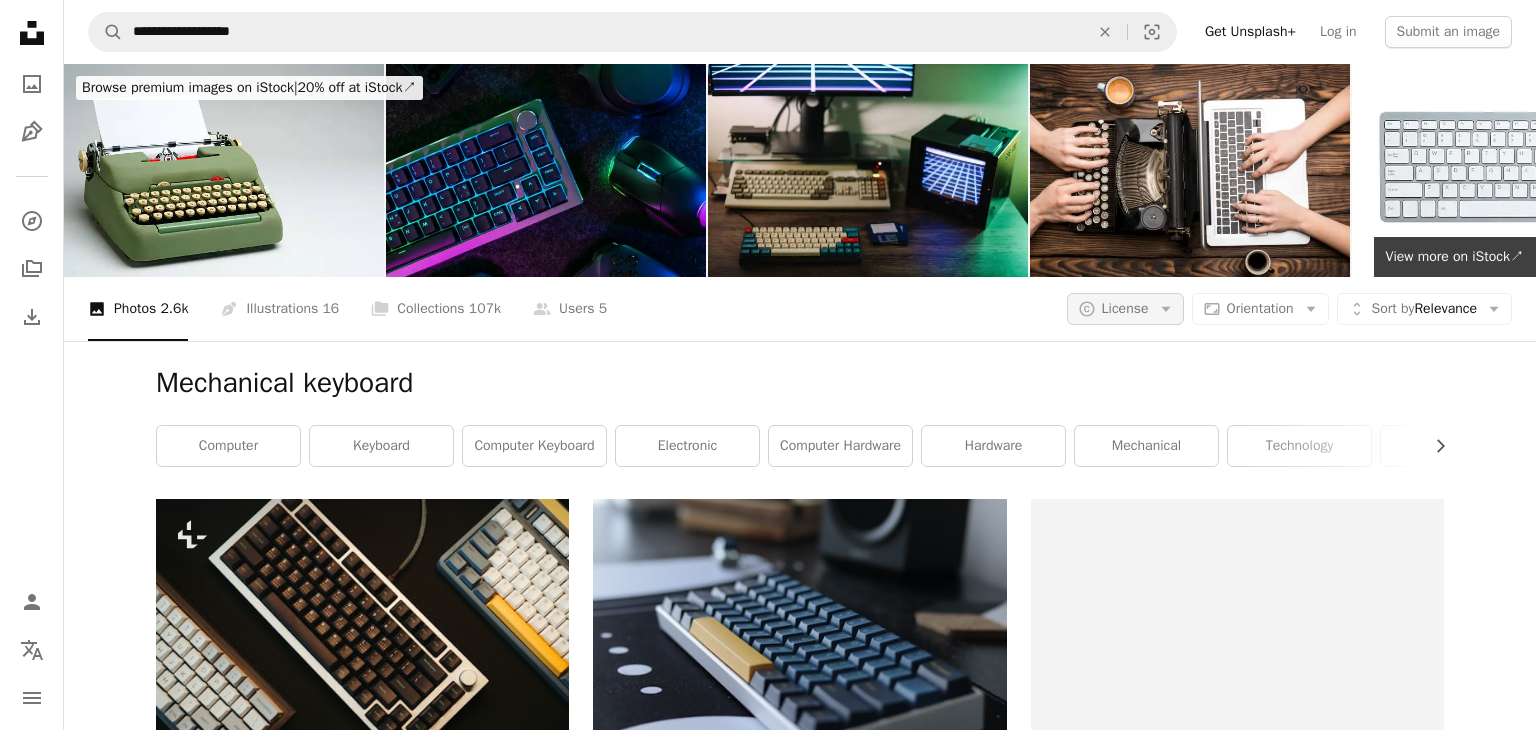 click on "License" at bounding box center (1125, 308) 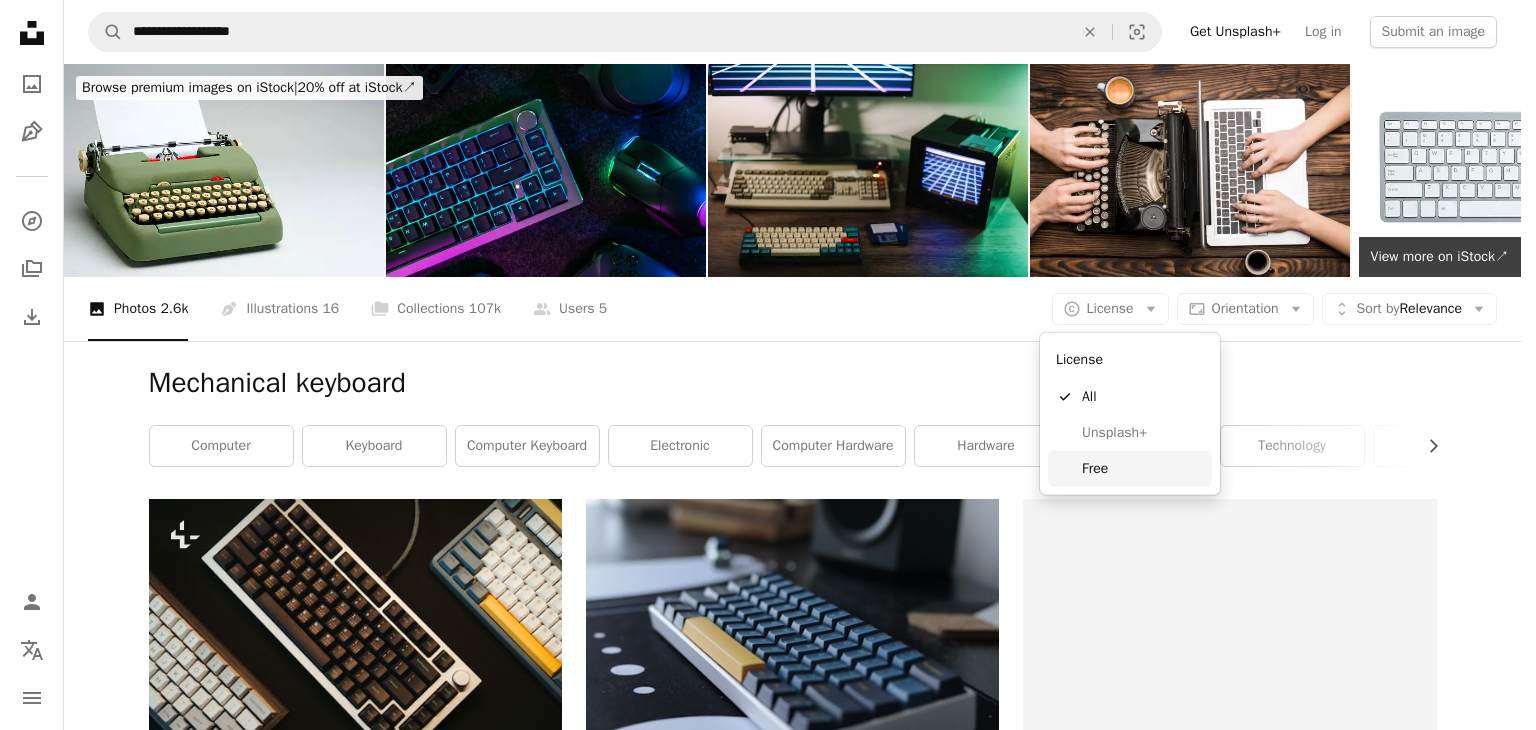 click on "Free" at bounding box center [1143, 469] 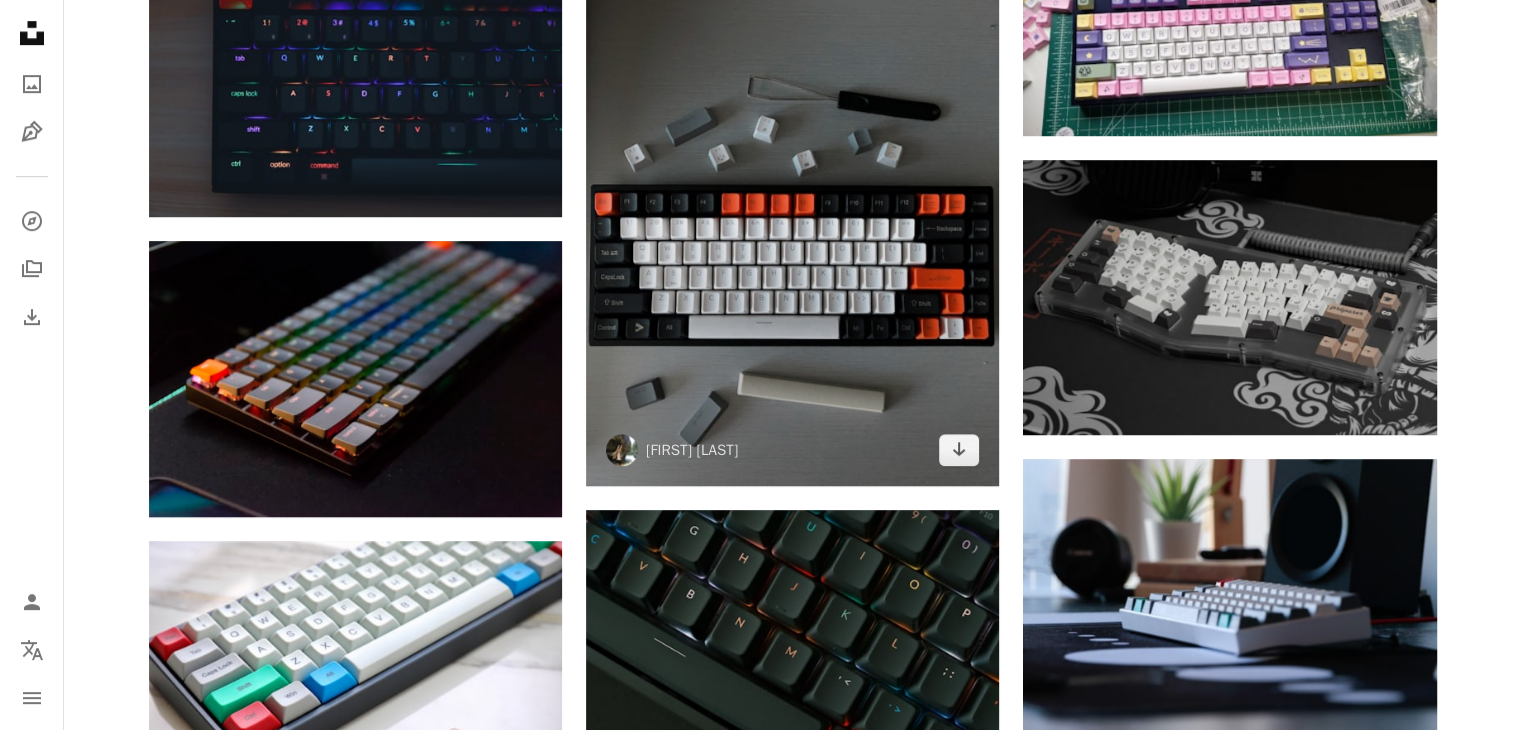 scroll, scrollTop: 1200, scrollLeft: 0, axis: vertical 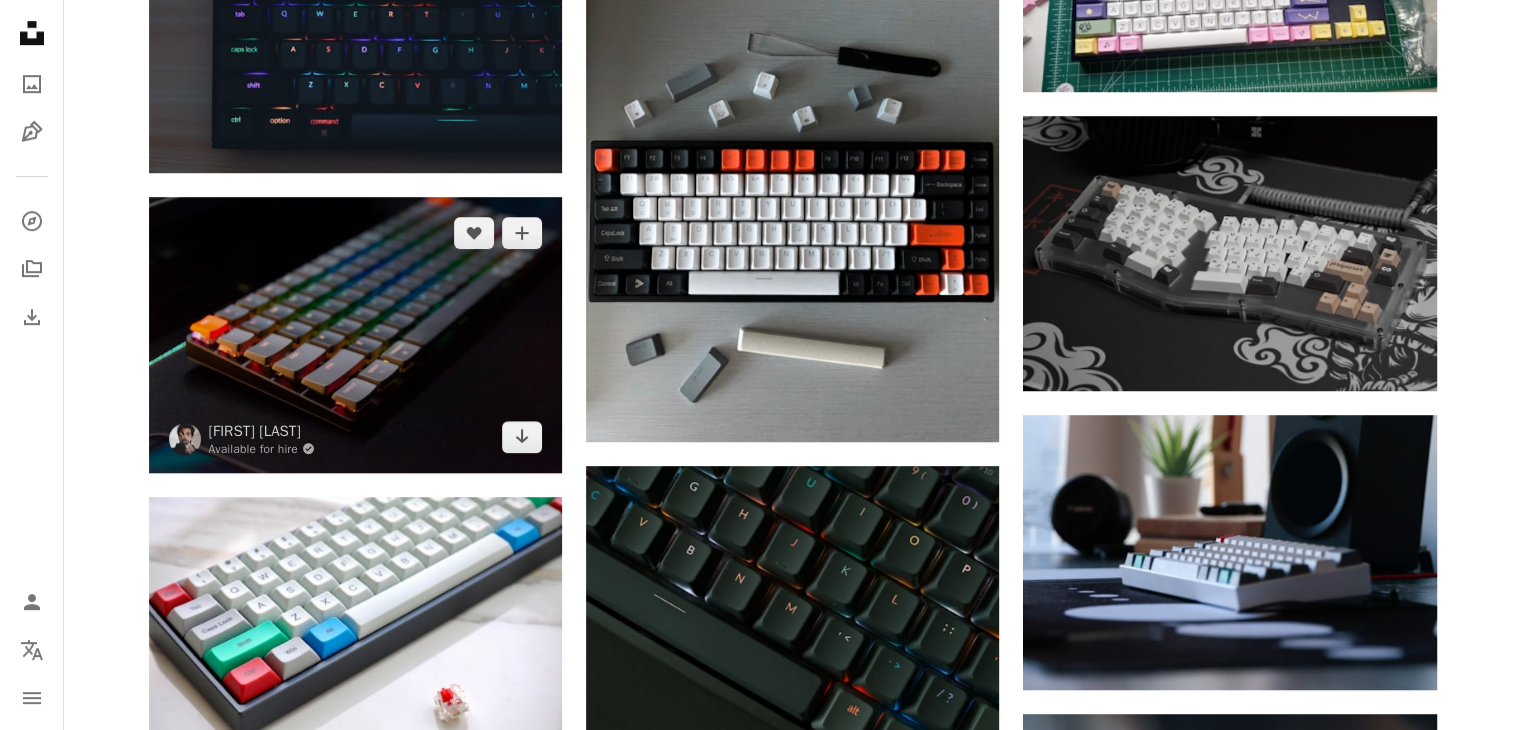 click at bounding box center (355, 334) 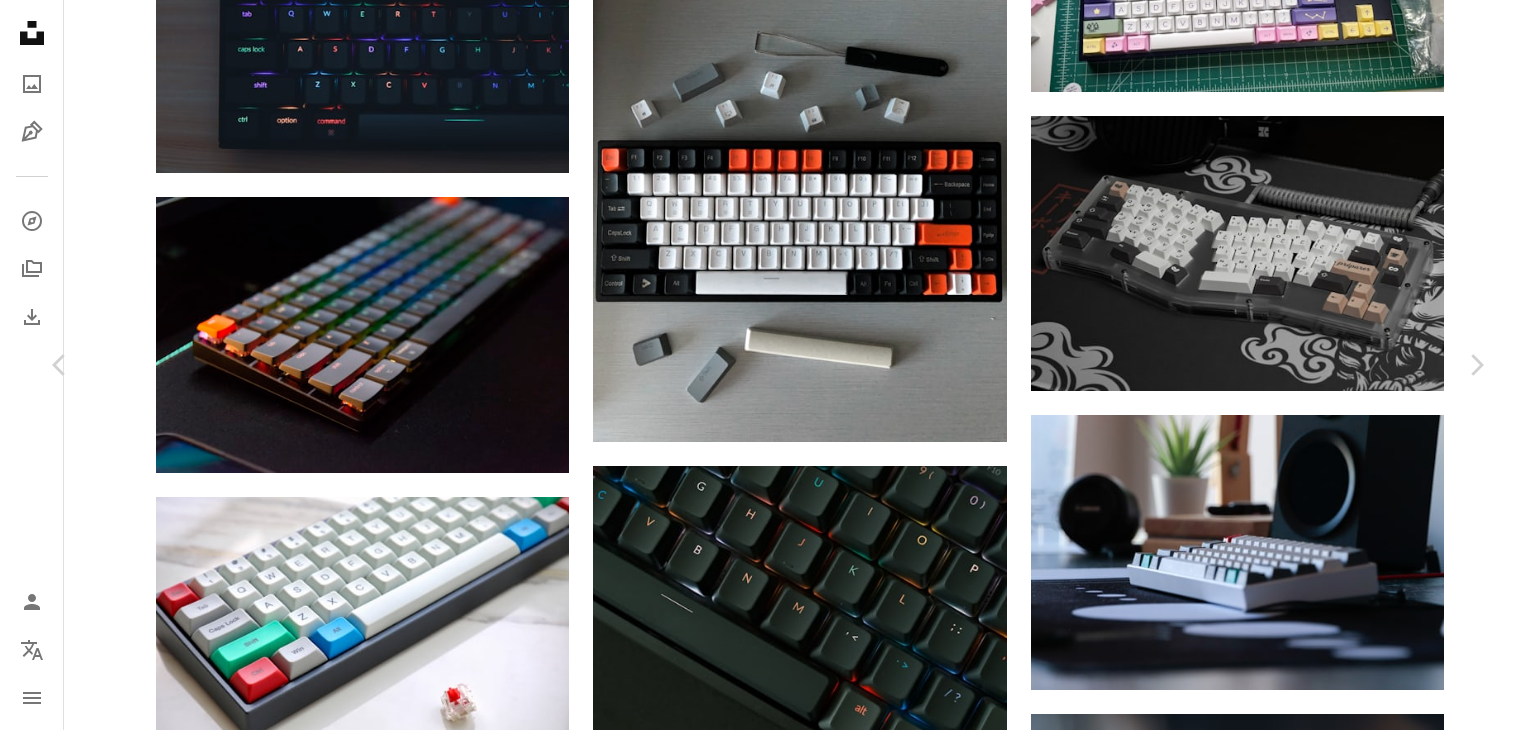 click on "Chevron down" 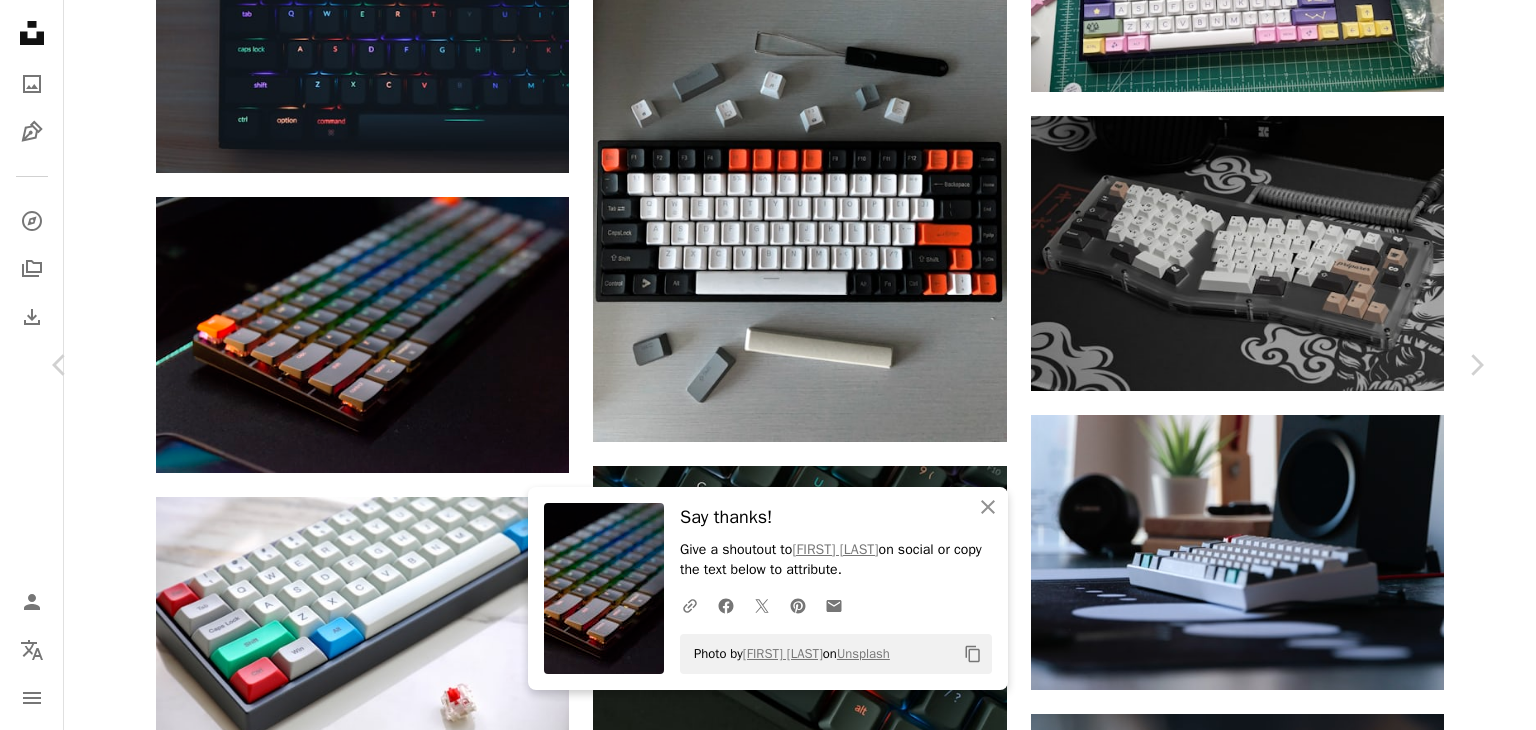 click on "Zoom in" at bounding box center (760, 3544) 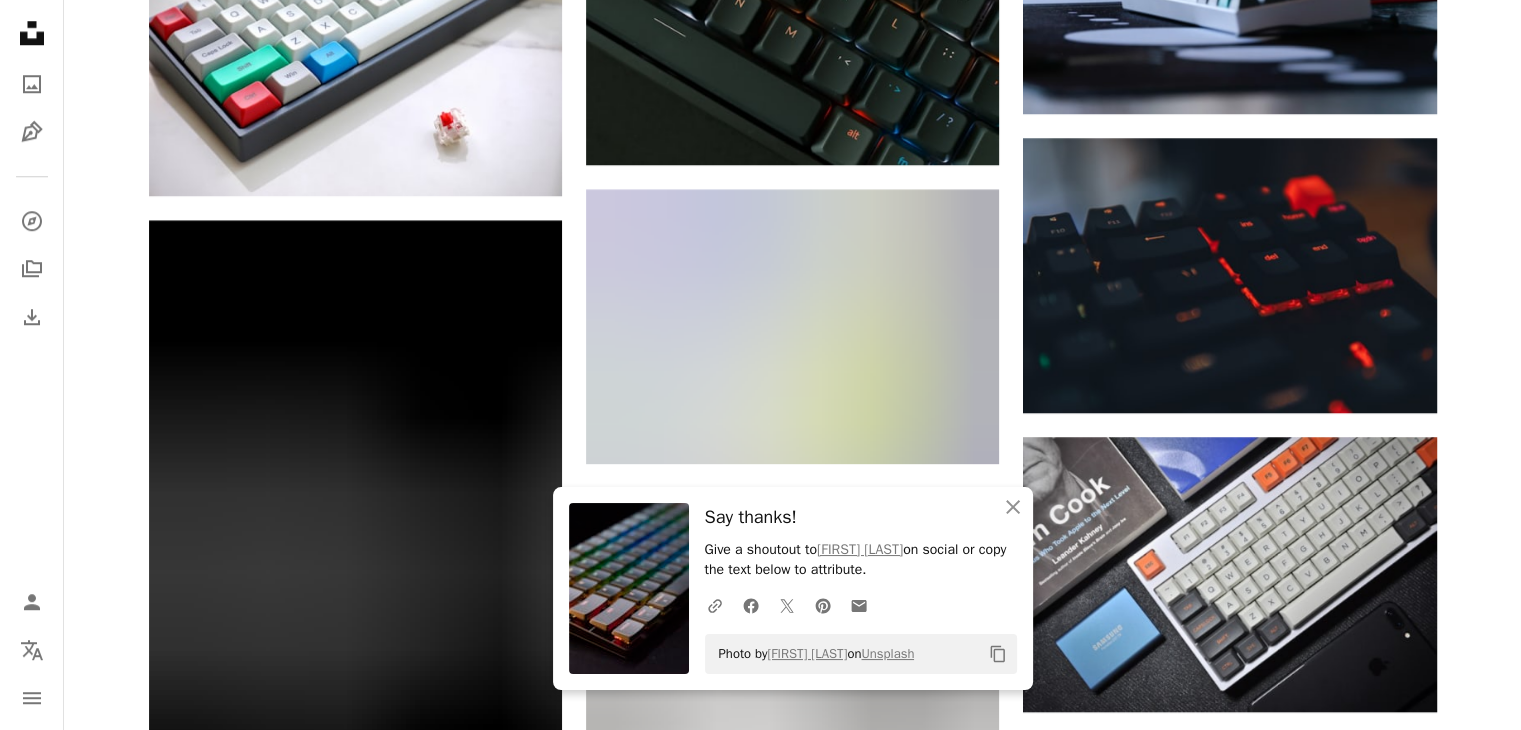 scroll, scrollTop: 1800, scrollLeft: 0, axis: vertical 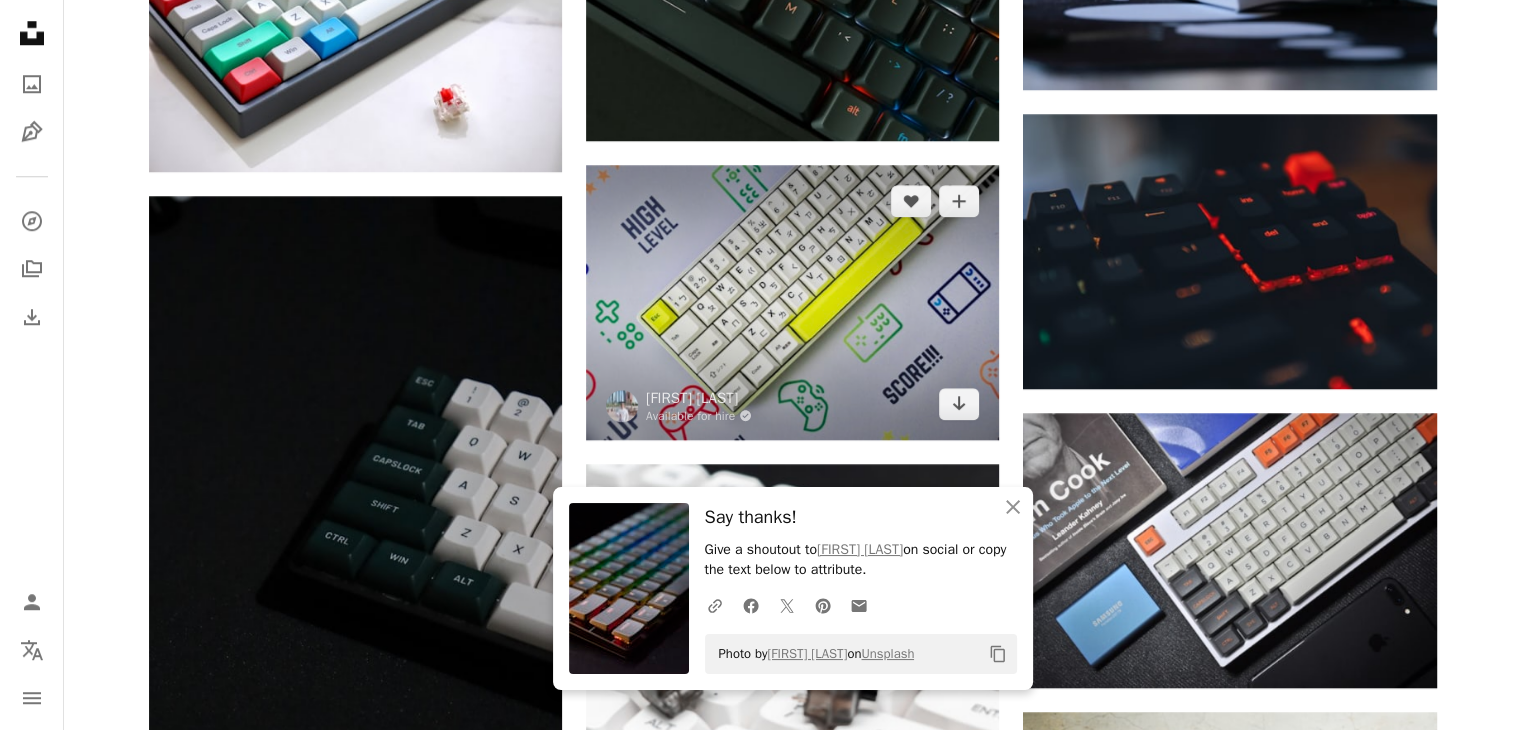 click at bounding box center [792, 302] 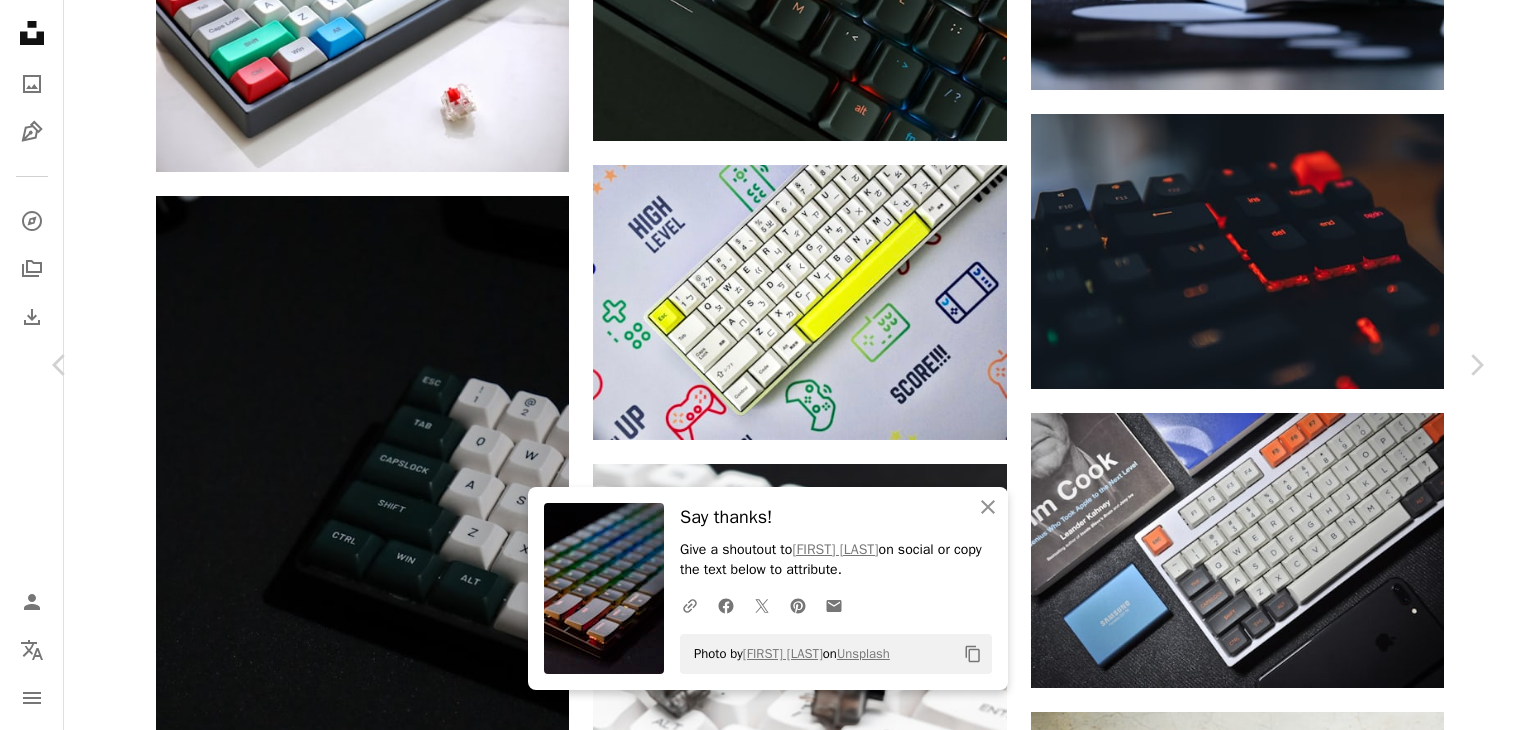 click on "Chevron down" 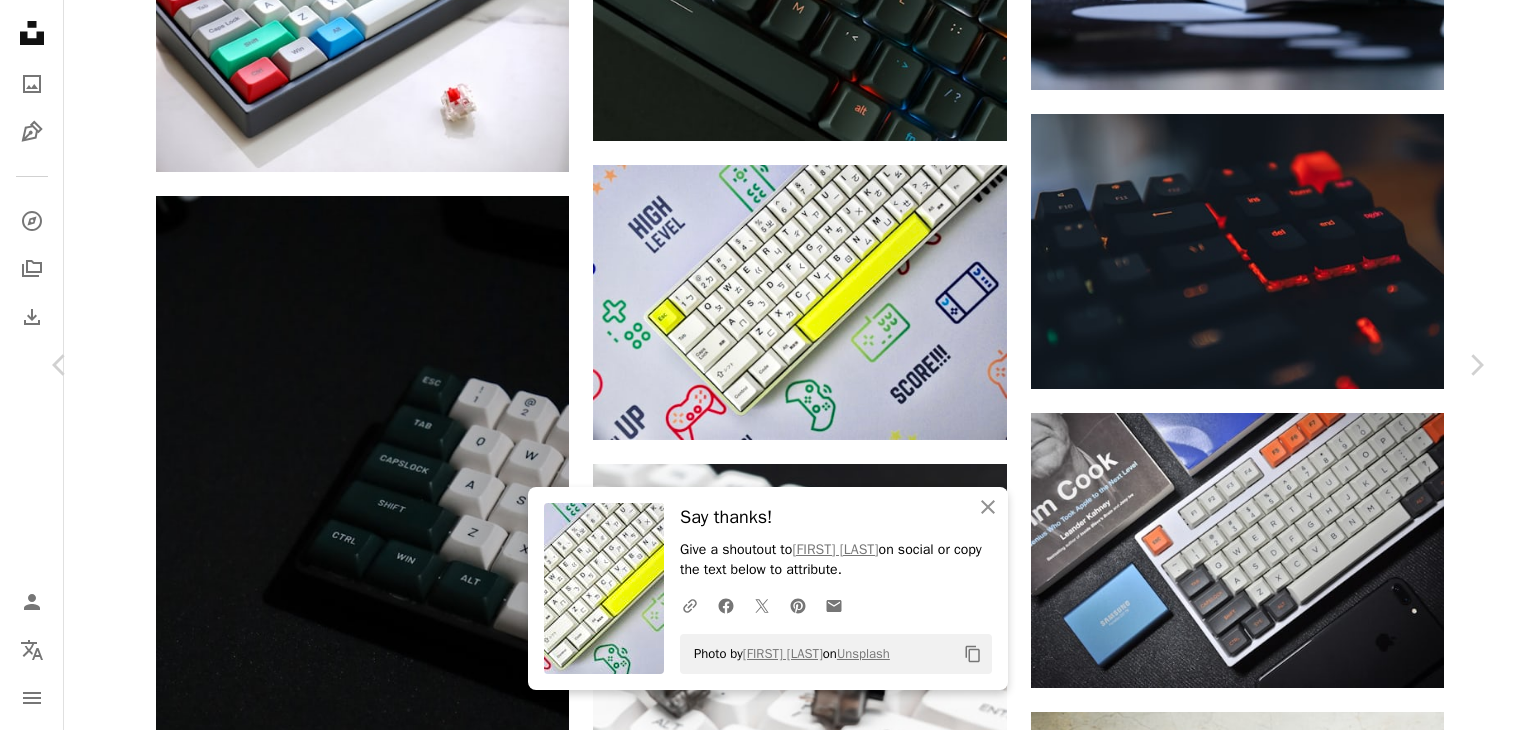 click on "An X shape Chevron left Chevron right An X shape Close Say thanks! Give a shoutout to [FIRST] [LAST] on social or copy the text below to attribute. A URL sharing icon (chains) Facebook icon X (formerly Twitter) icon Pinterest icon An envelope Photo by [FIRST] [LAST] on Unsplash
Copy content [FIRST] [LAST] Available for hire A checkmark inside of a circle Arrow pointing down A heart A plus sign [FIRST] [LAST] Arrow pointing down For" at bounding box center (768, 5829) 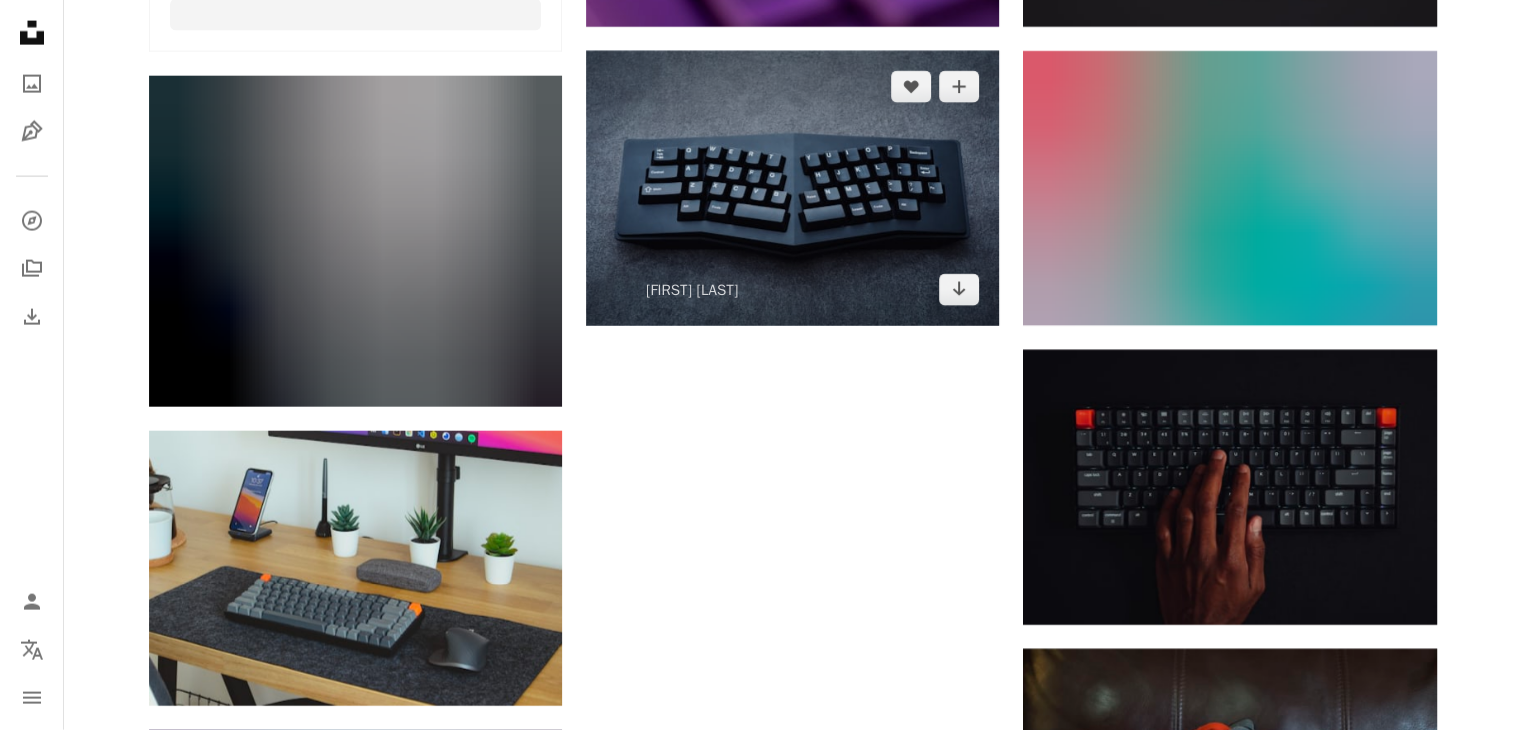 scroll, scrollTop: 4700, scrollLeft: 0, axis: vertical 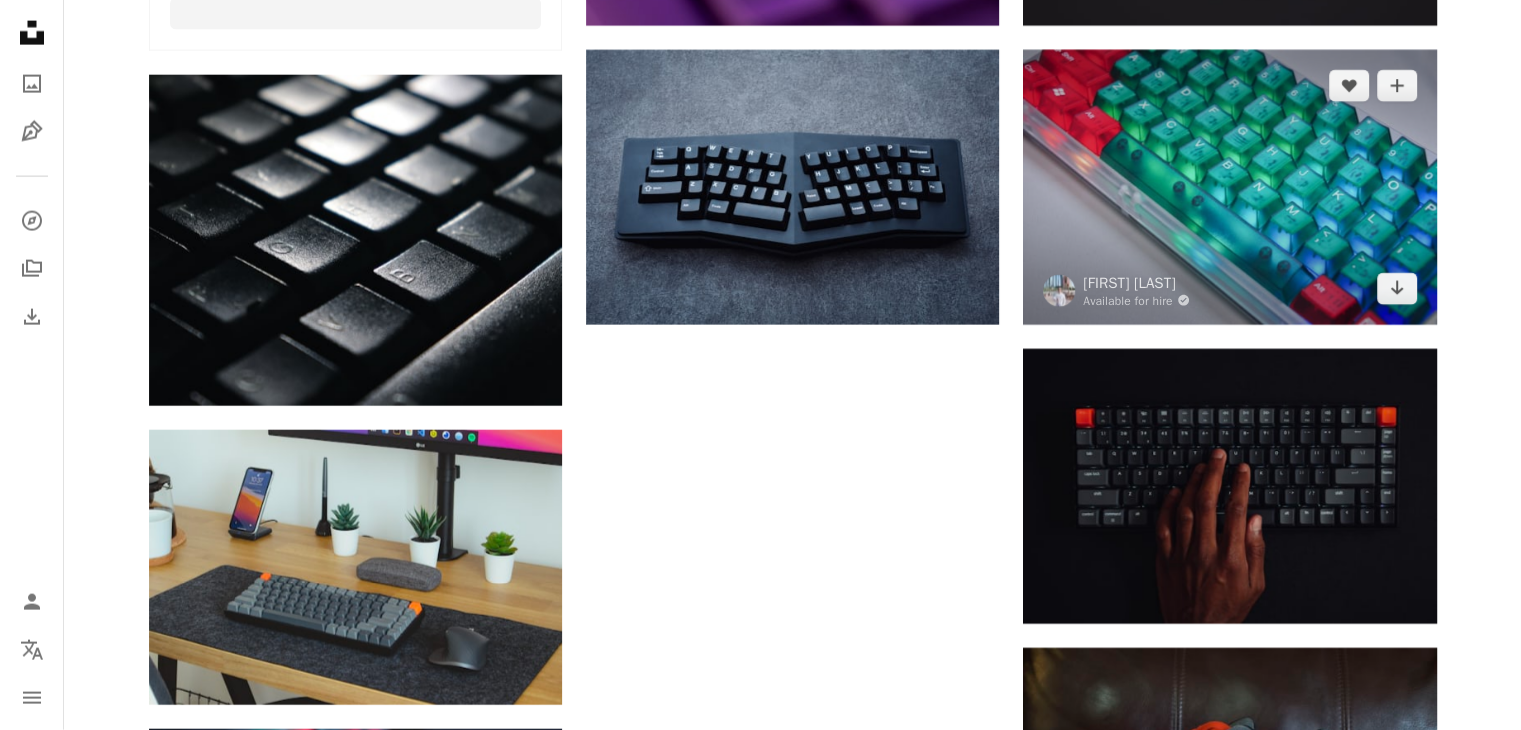 click at bounding box center [1229, 187] 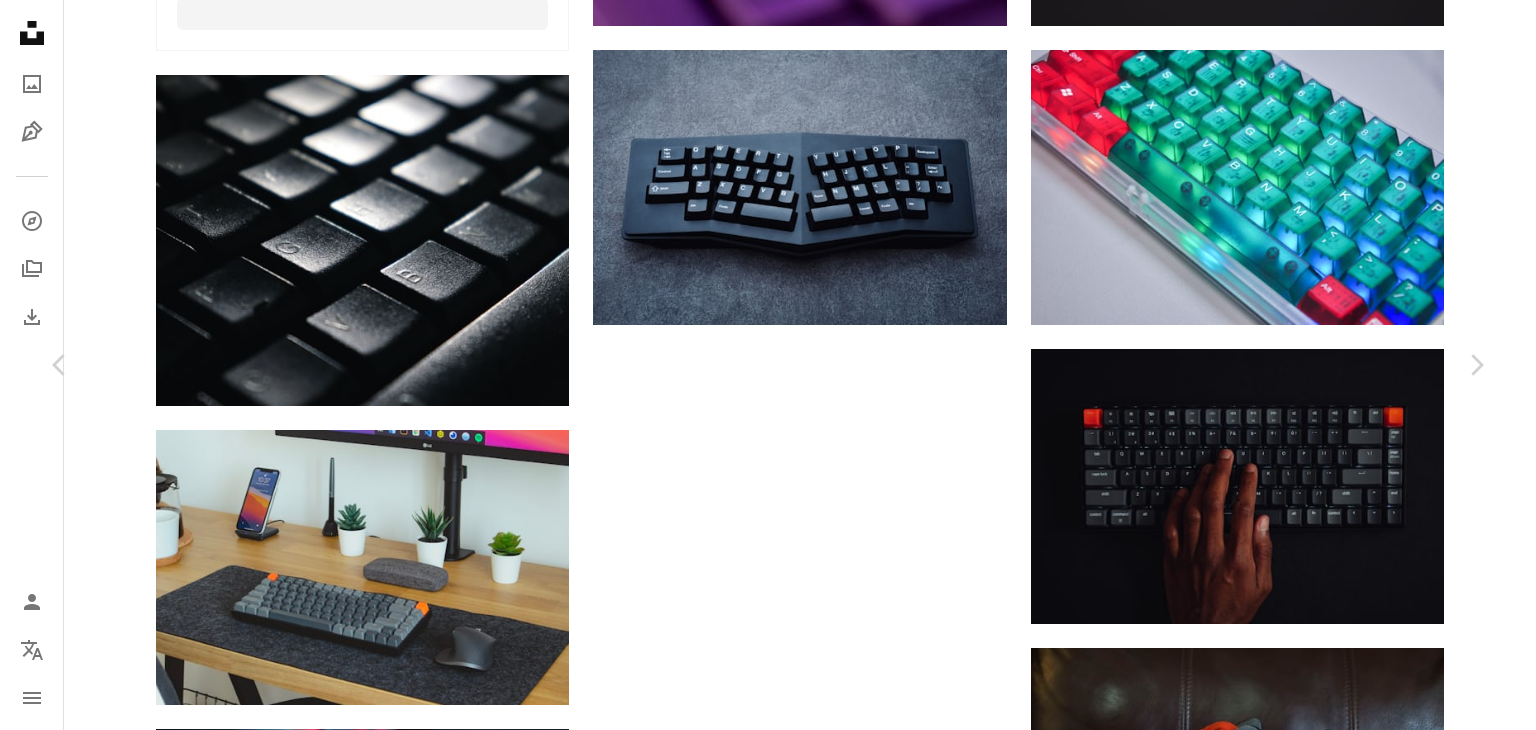 drag, startPoint x: 1342, startPoint y: 49, endPoint x: 1322, endPoint y: 81, distance: 37.735924 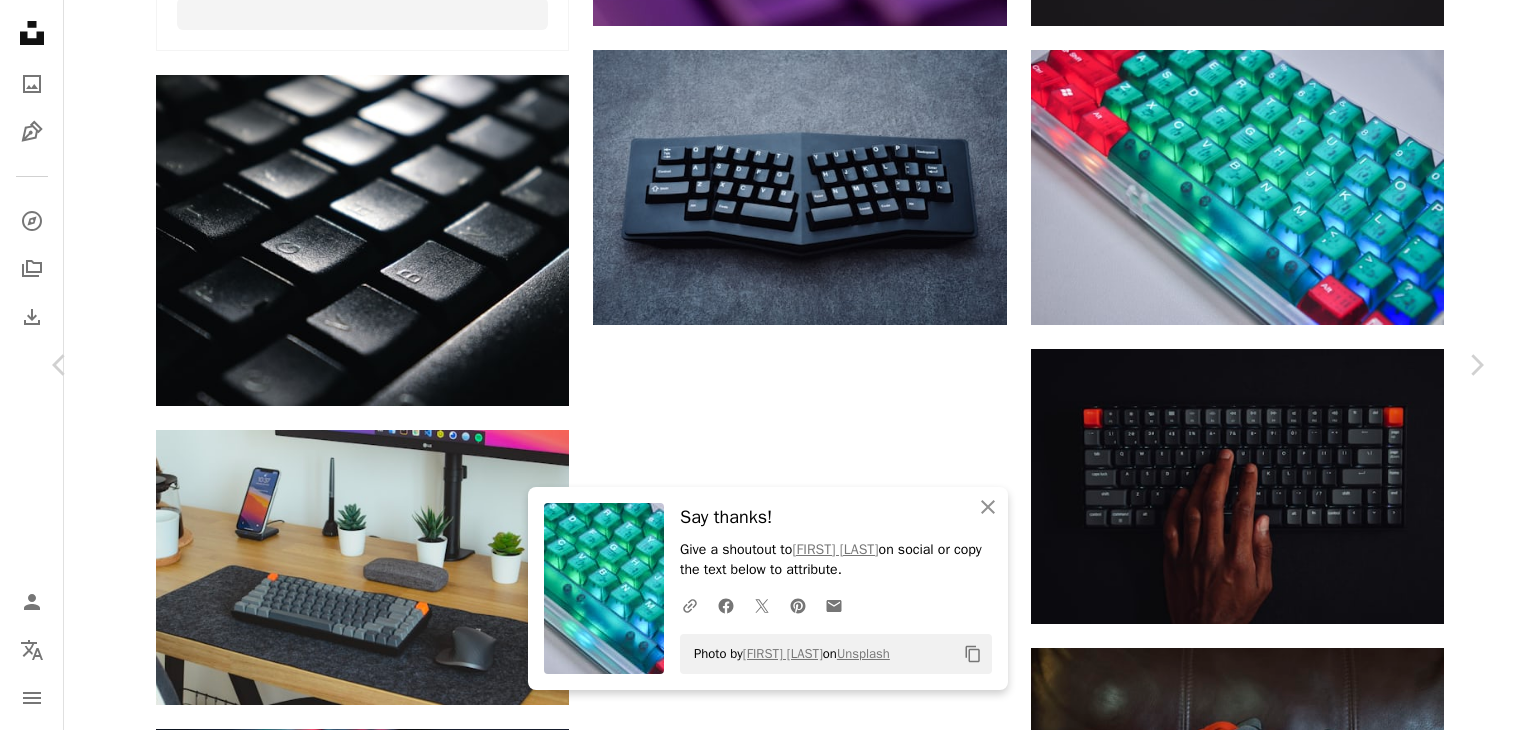 click on "A map marker [CITY], [CITY], [COUNTRY] Calendar outlined Published on [MONTH] [DAY], [YEAR] Camera NIKON CORPORATION, NIKON D90 Safety Free to use under the Unsplash License keyboard mechanical keyboard keycaps computer china electronics computer keyboard hardware computer hardware HD Wallpapers Browse premium related images on iStock | Save 20% with code UNSPLASH20 View more on iStock ↗ Related images A heart A plus sign [FIRST] [LAST] Available for hire A heart A heart" at bounding box center (768, 2928) 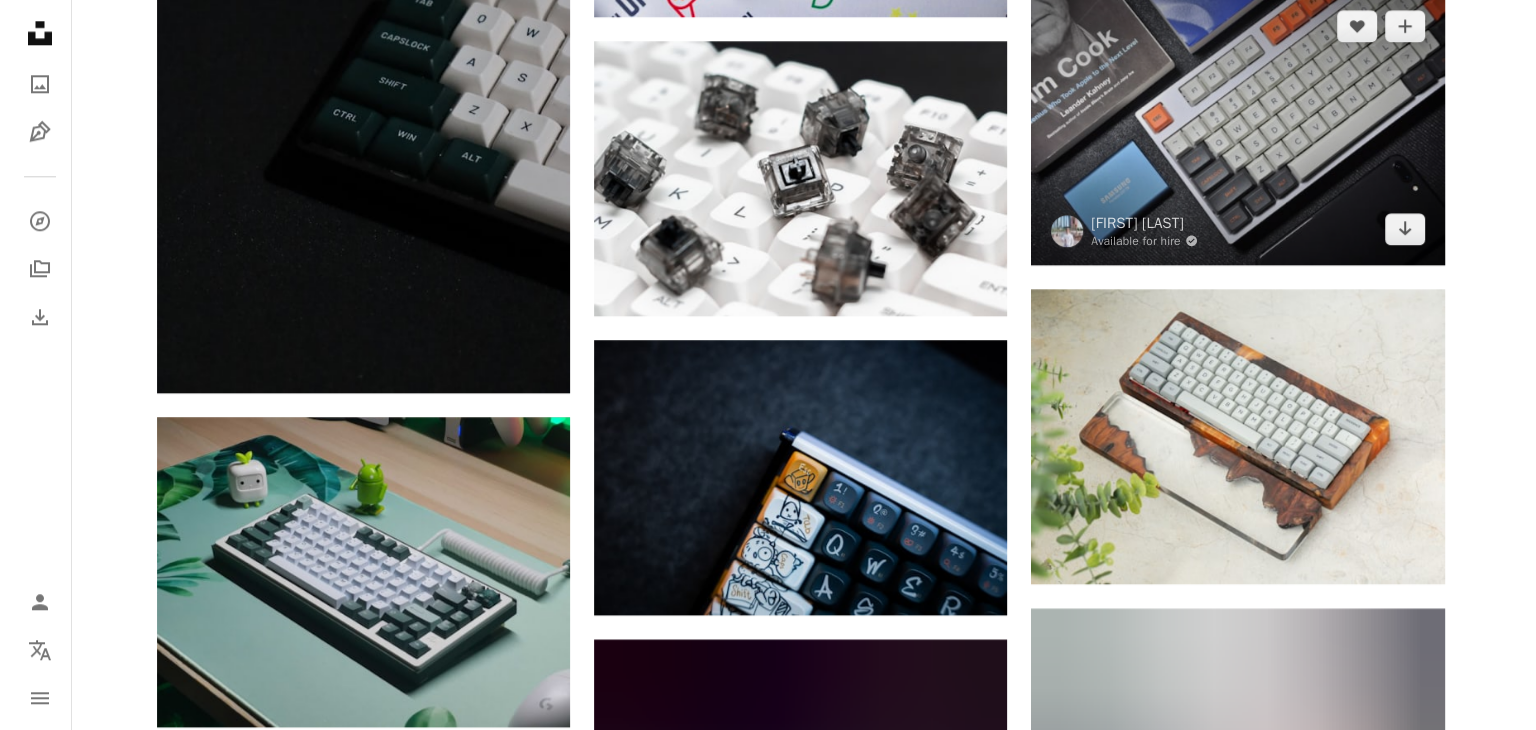 scroll, scrollTop: 2236, scrollLeft: 0, axis: vertical 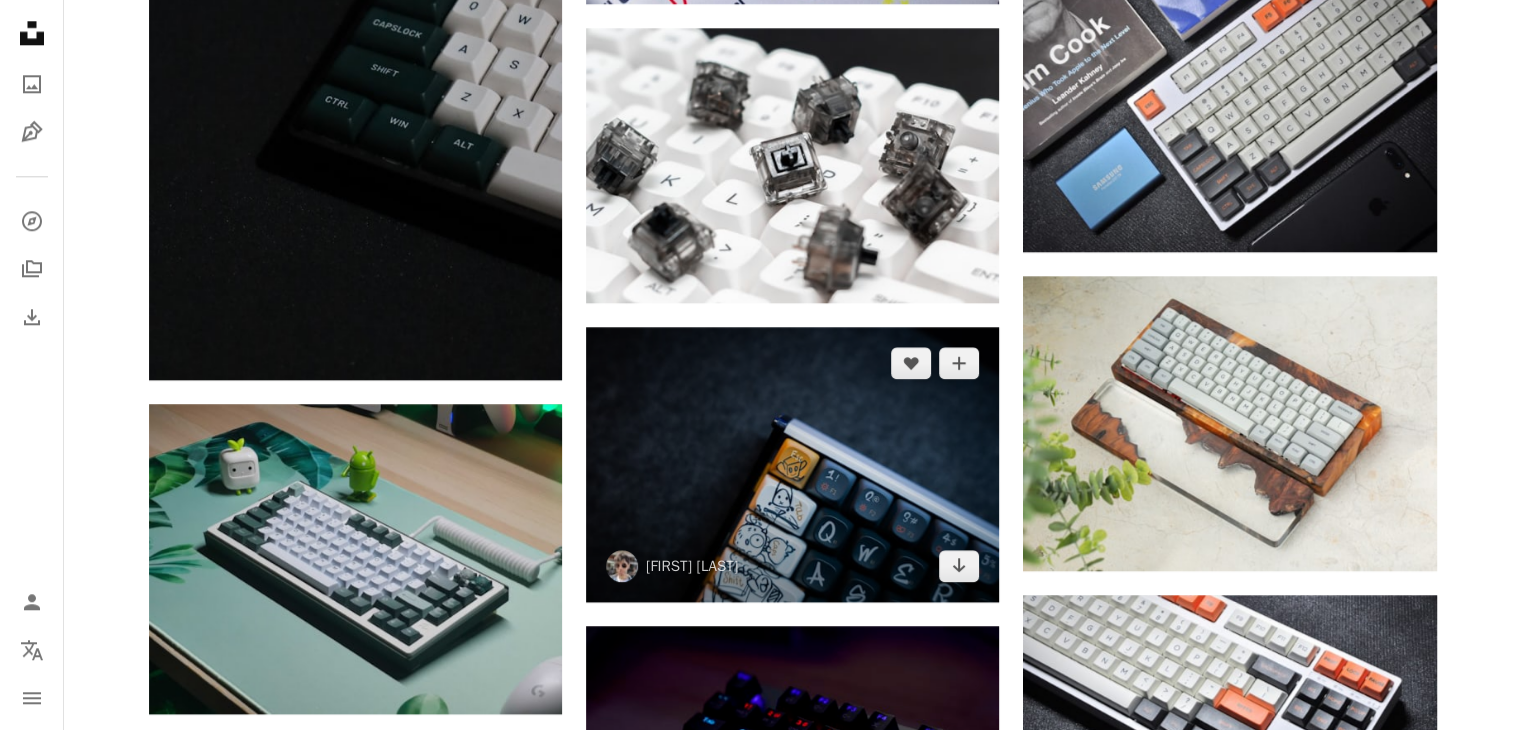 click at bounding box center (792, 464) 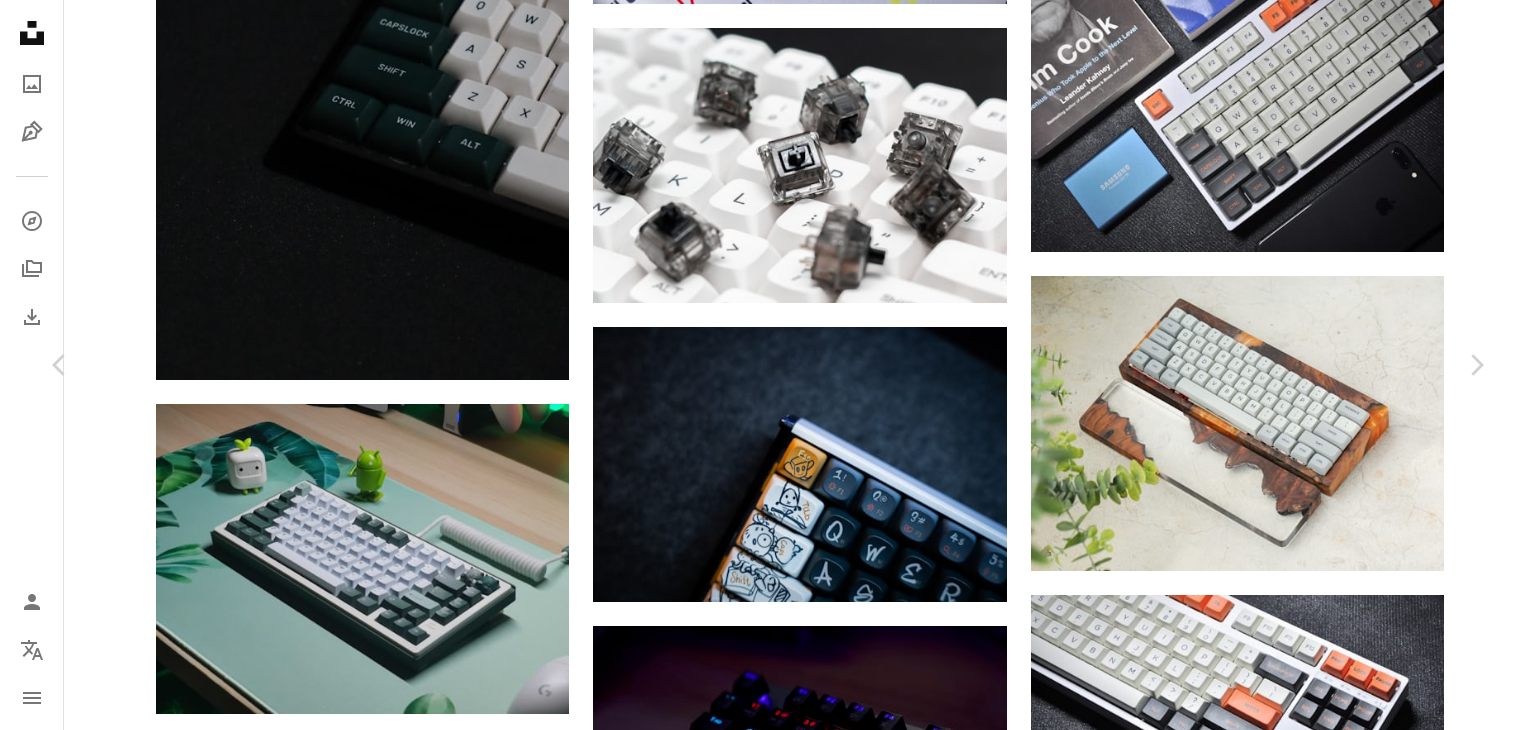 click 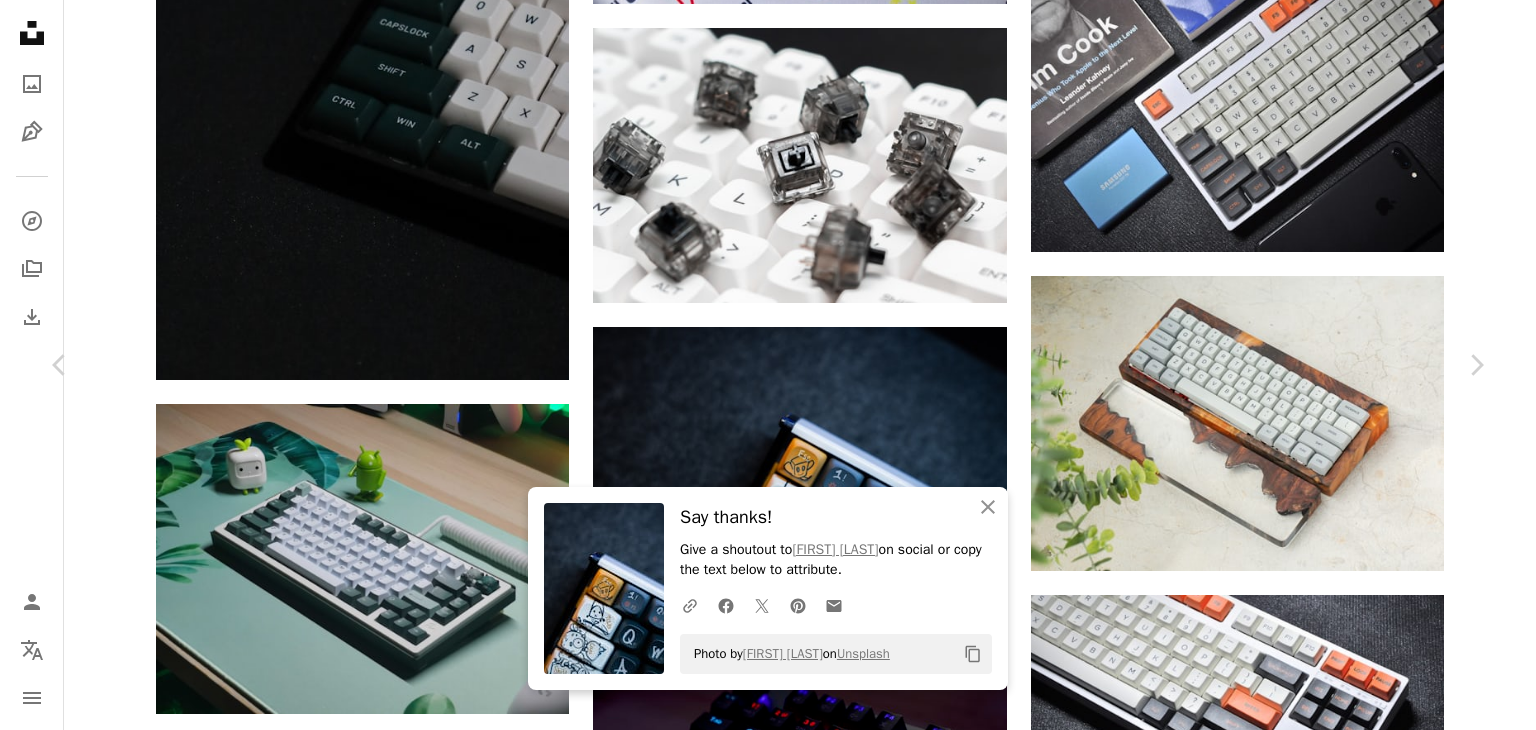 click on "An X shape Chevron left Chevron right An X shape Close Say thanks! Give a shoutout to [FIRST] [LAST] on social or copy the text below to attribute. A URL sharing icon (chains) Facebook icon X (formerly Twitter) icon Pinterest icon An envelope Photo by [FIRST] [LAST] on Unsplash
Copy content [FIRST] [LAST] [FIRST]_[LAST] A heart A plus sign Download free Chevron down Zoom in Views 52,364 Downloads 137 A forward-right arrow Share Info icon Info More Actions Calendar outlined Published on [MONTH] [DAY], [YEAR] Camera SONY, ILCE-7M4 Safety Free to use under the Unsplash License computer keyboard computer keyboard hardware mechanical high contrast mechanical keyboard fancy face phone text mobile phone electronics symbol number computer hardware Free images Browse premium related images on iStock | Save 20% with code UNSPLASH20 View more on iStock ↗ Related images A heart A plus sign [FIRST] [LAST] Arrow pointing down A heart A plus sign [FIRST] [LAST] Arrow pointing down A heart A plus sign" at bounding box center (768, 5392) 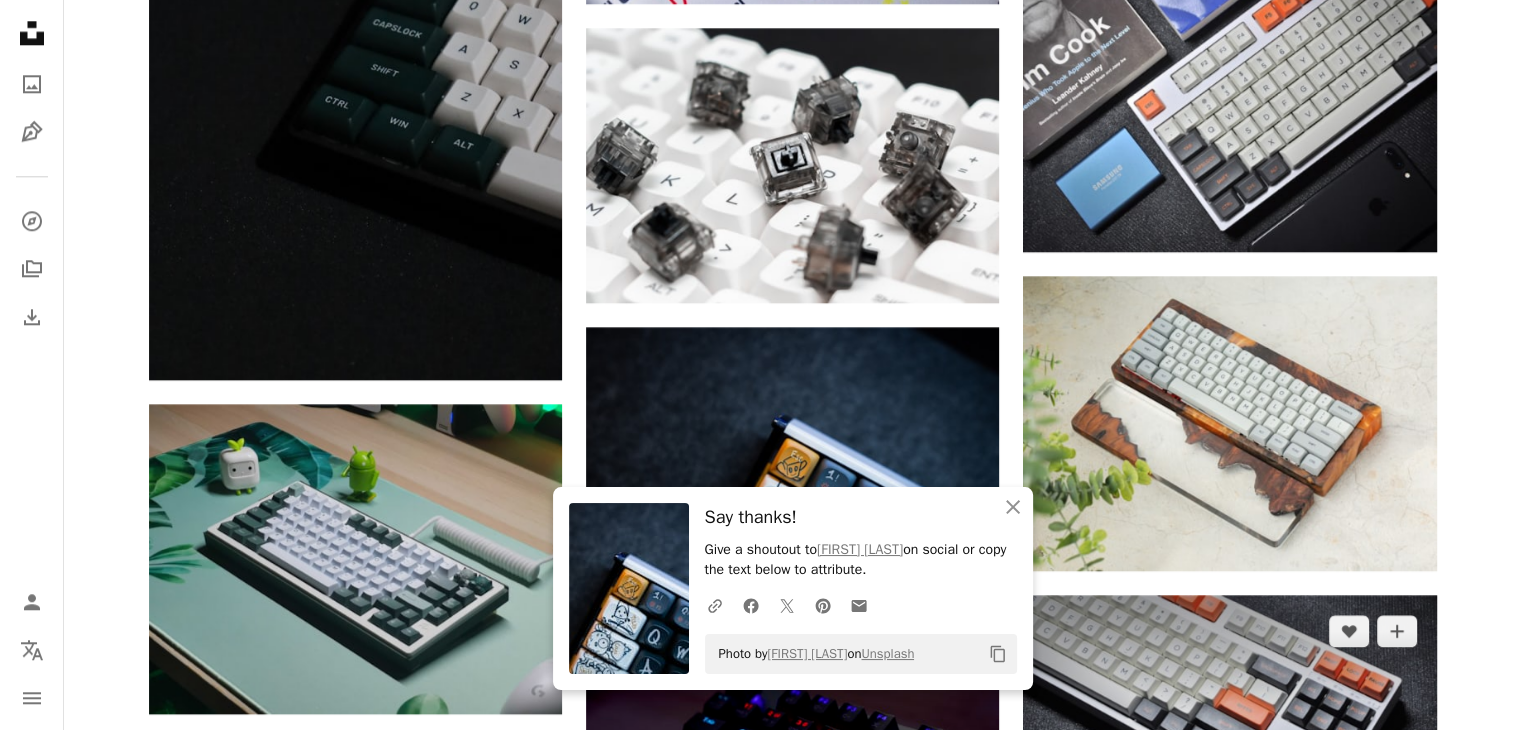 click at bounding box center [1229, 732] 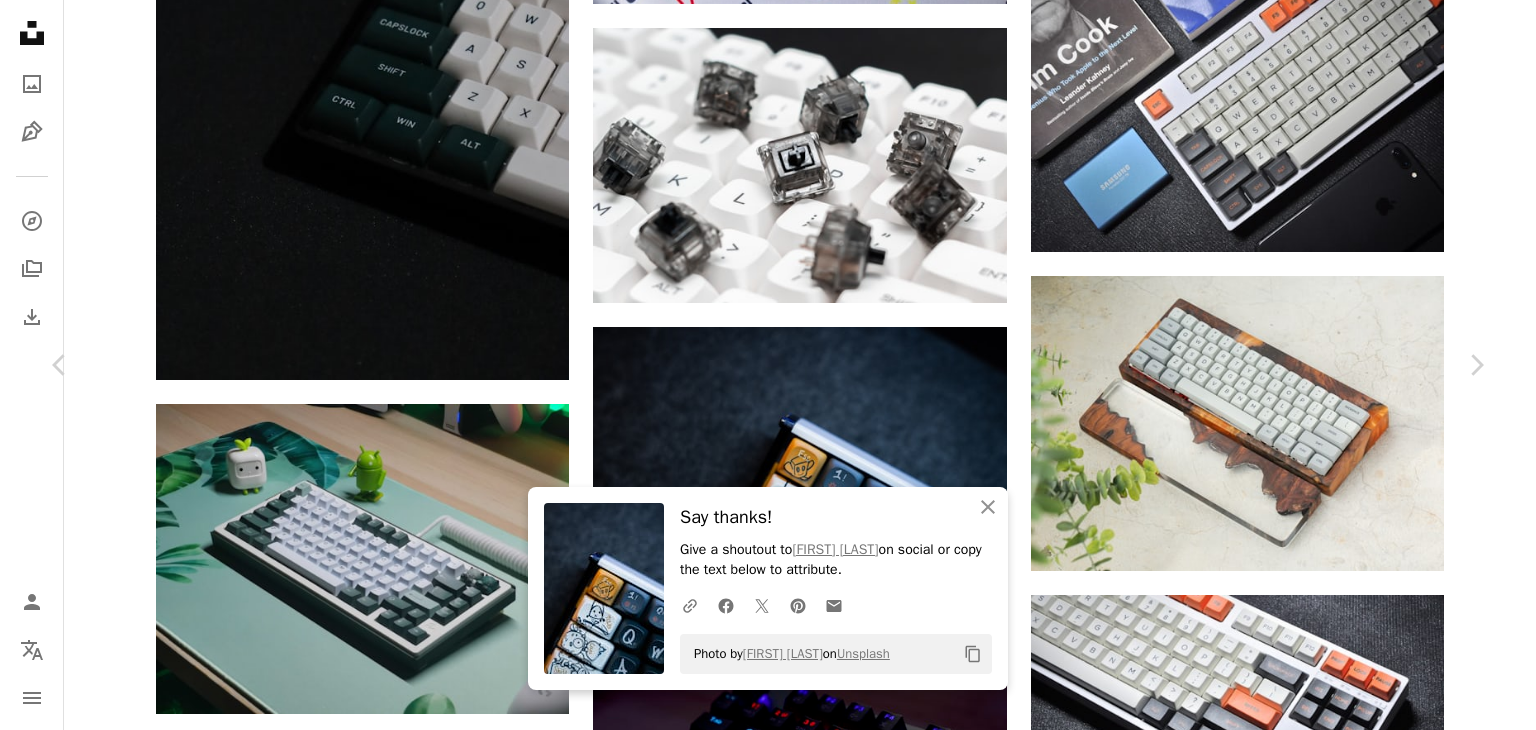 click on "Chevron down" 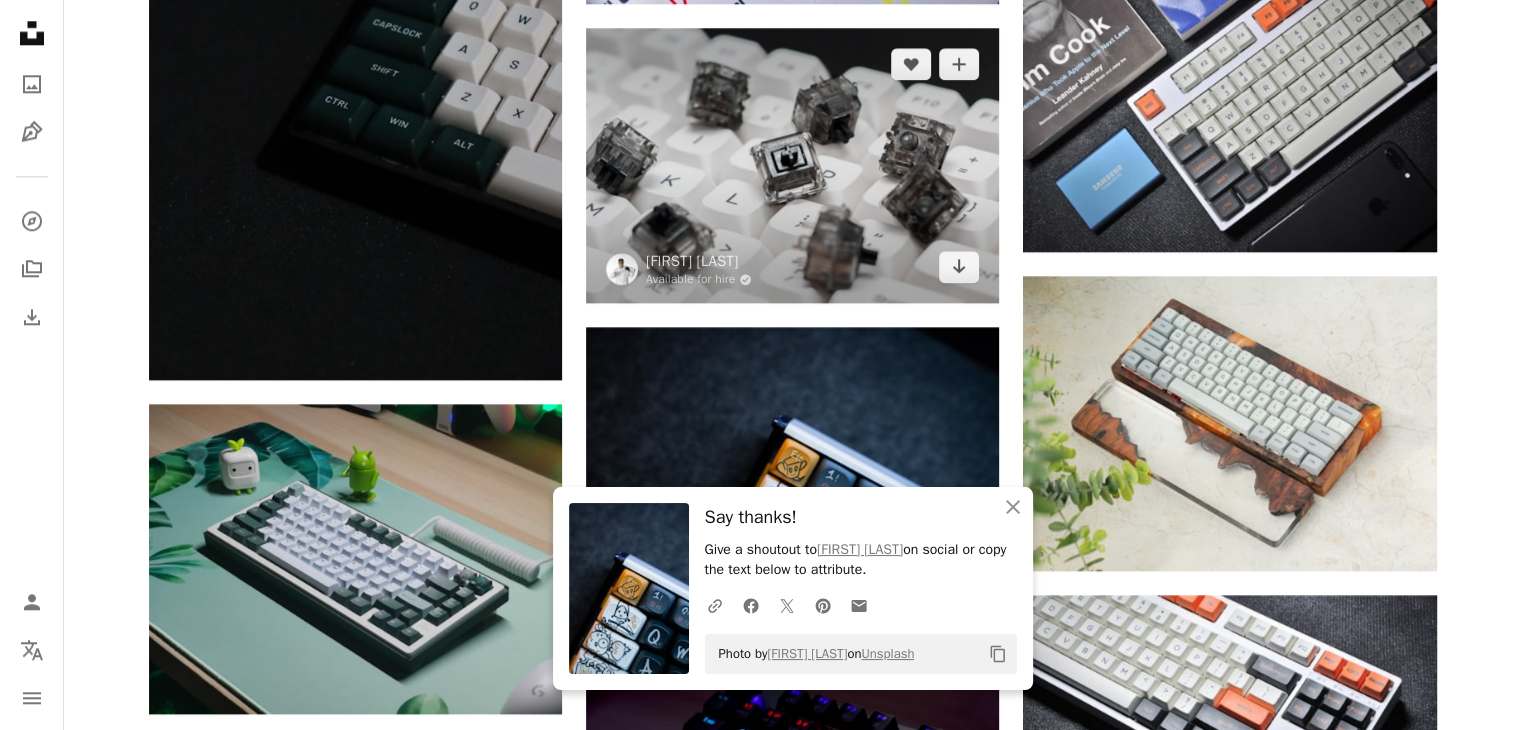 click at bounding box center [792, 165] 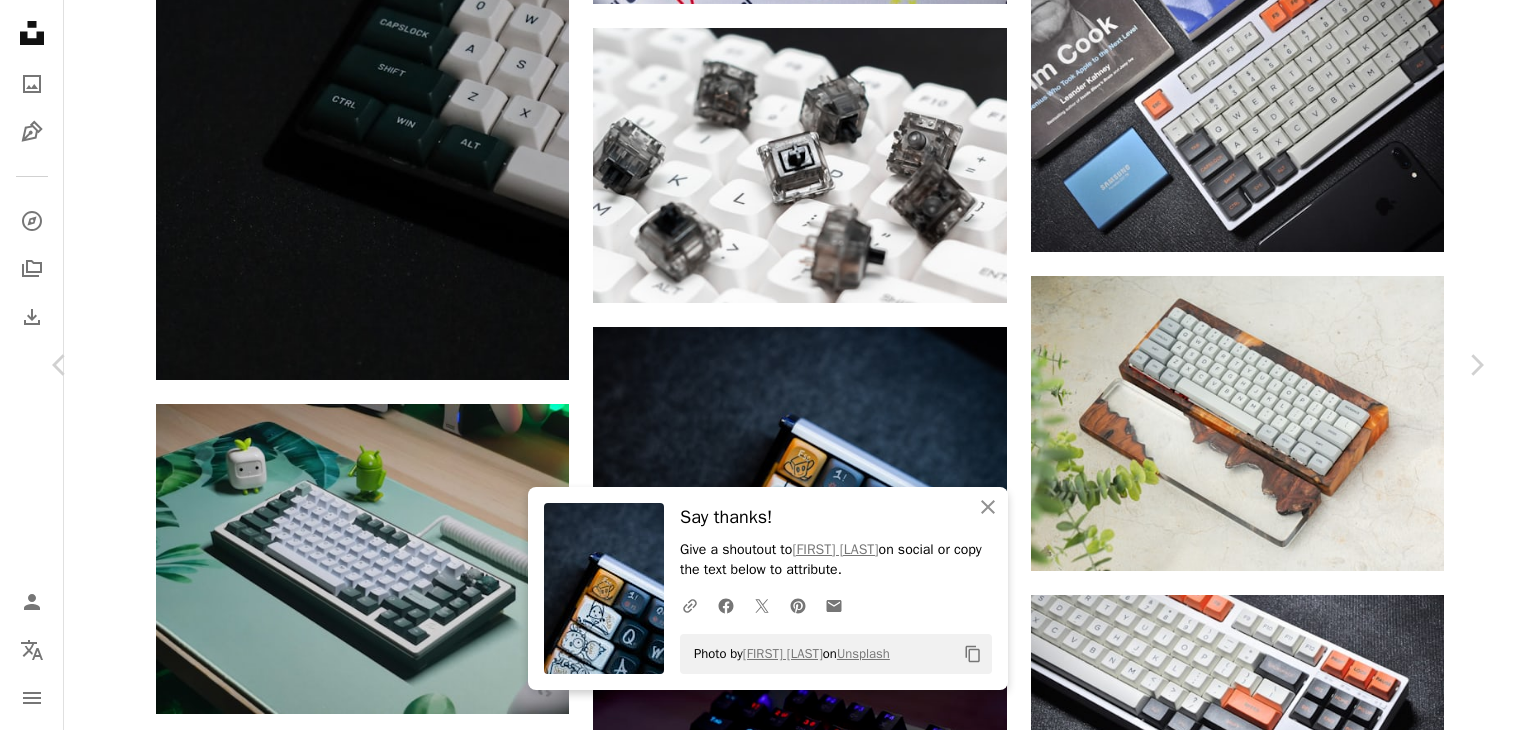 click on "Chevron down" 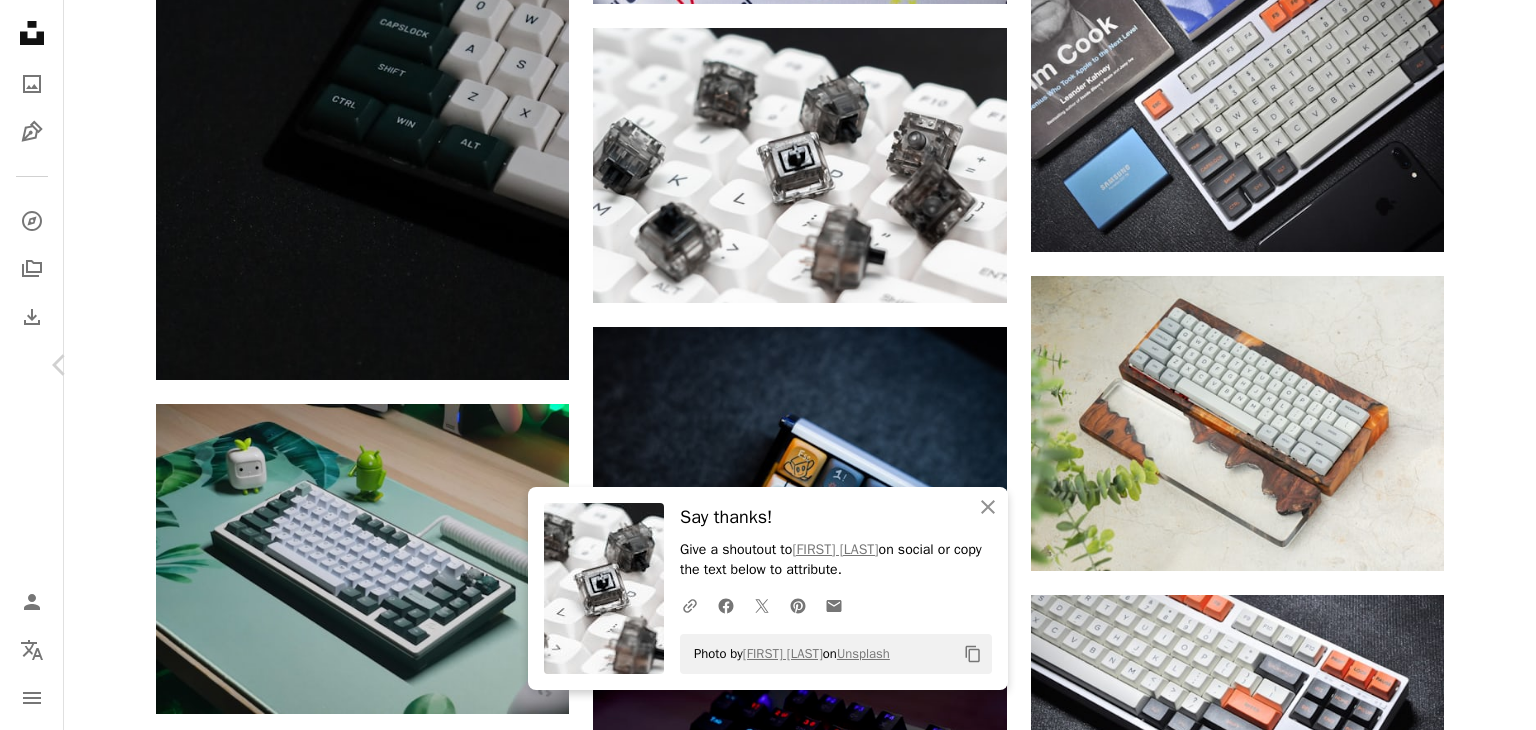 click on "Chevron right" at bounding box center [1476, 365] 